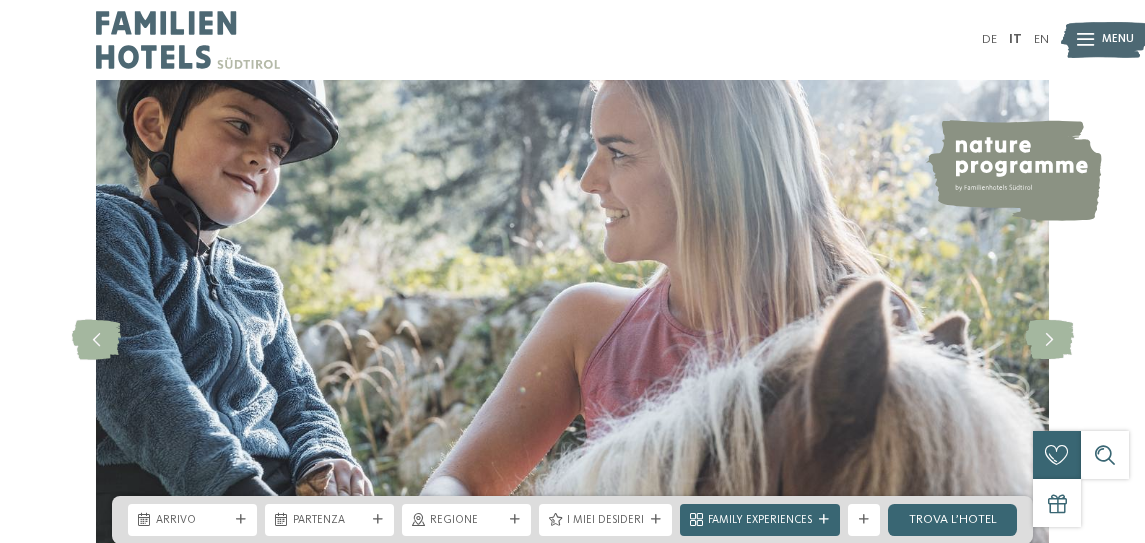 scroll, scrollTop: 0, scrollLeft: 0, axis: both 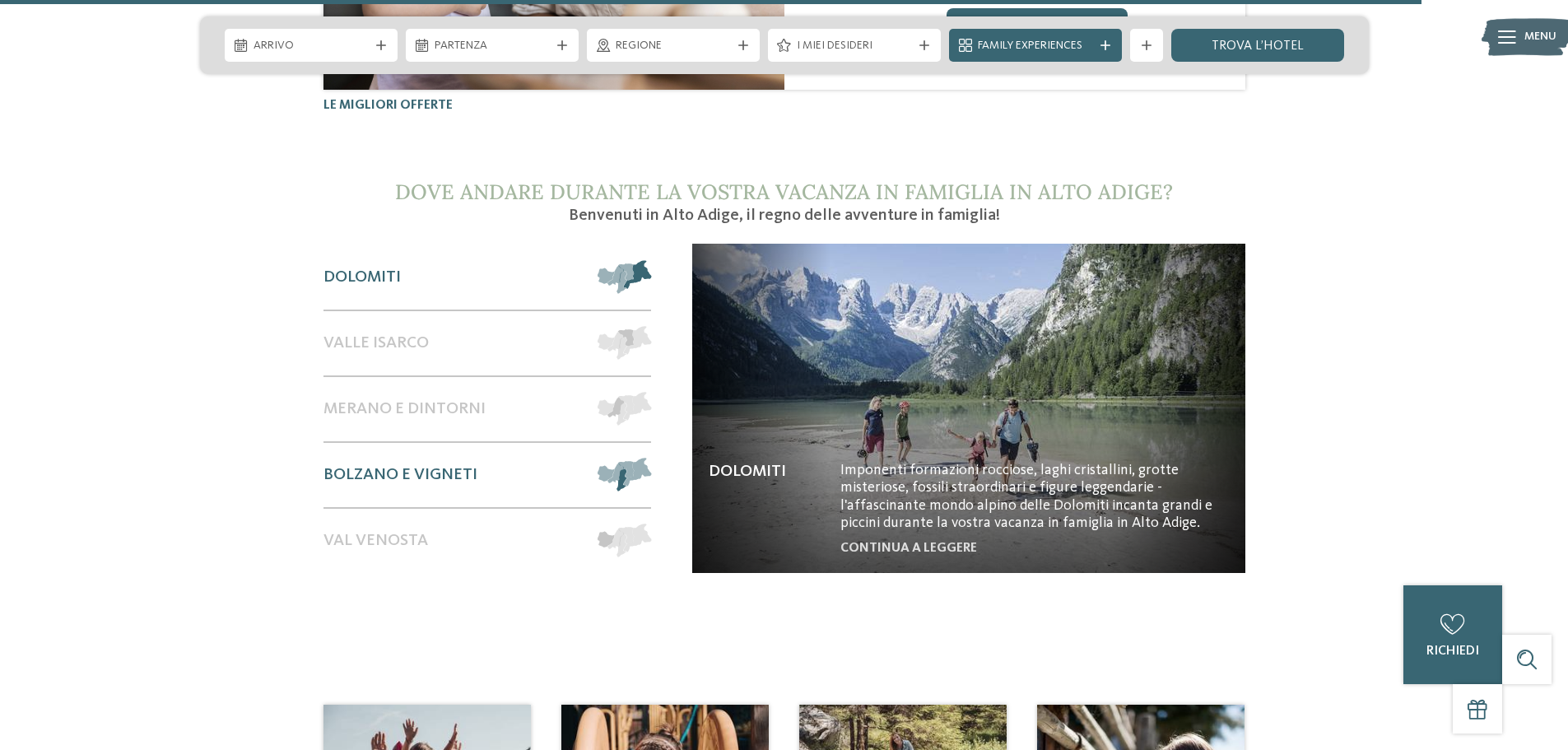 click on "Bolzano e vigneti" at bounding box center (453, 475) 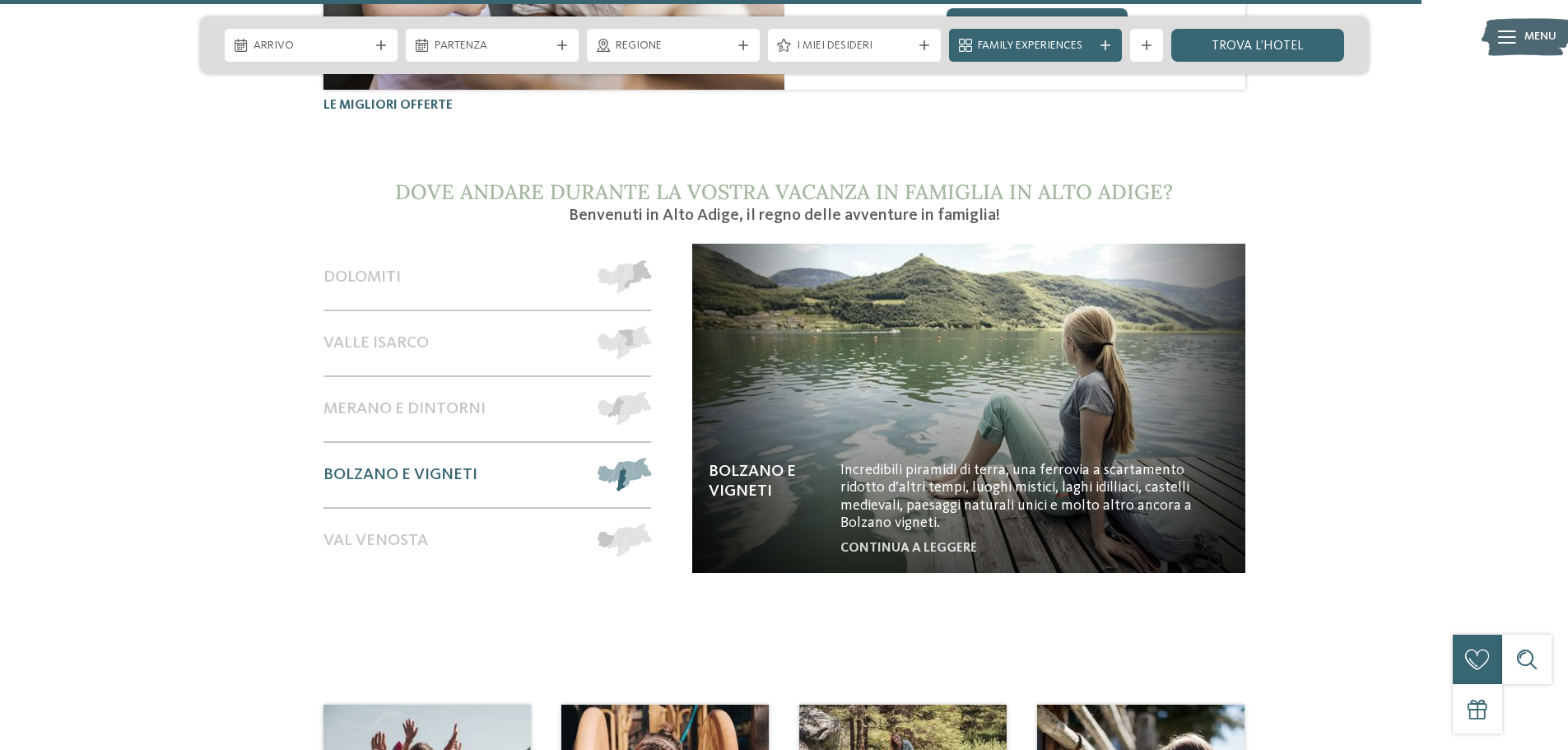 click at bounding box center (969, 408) 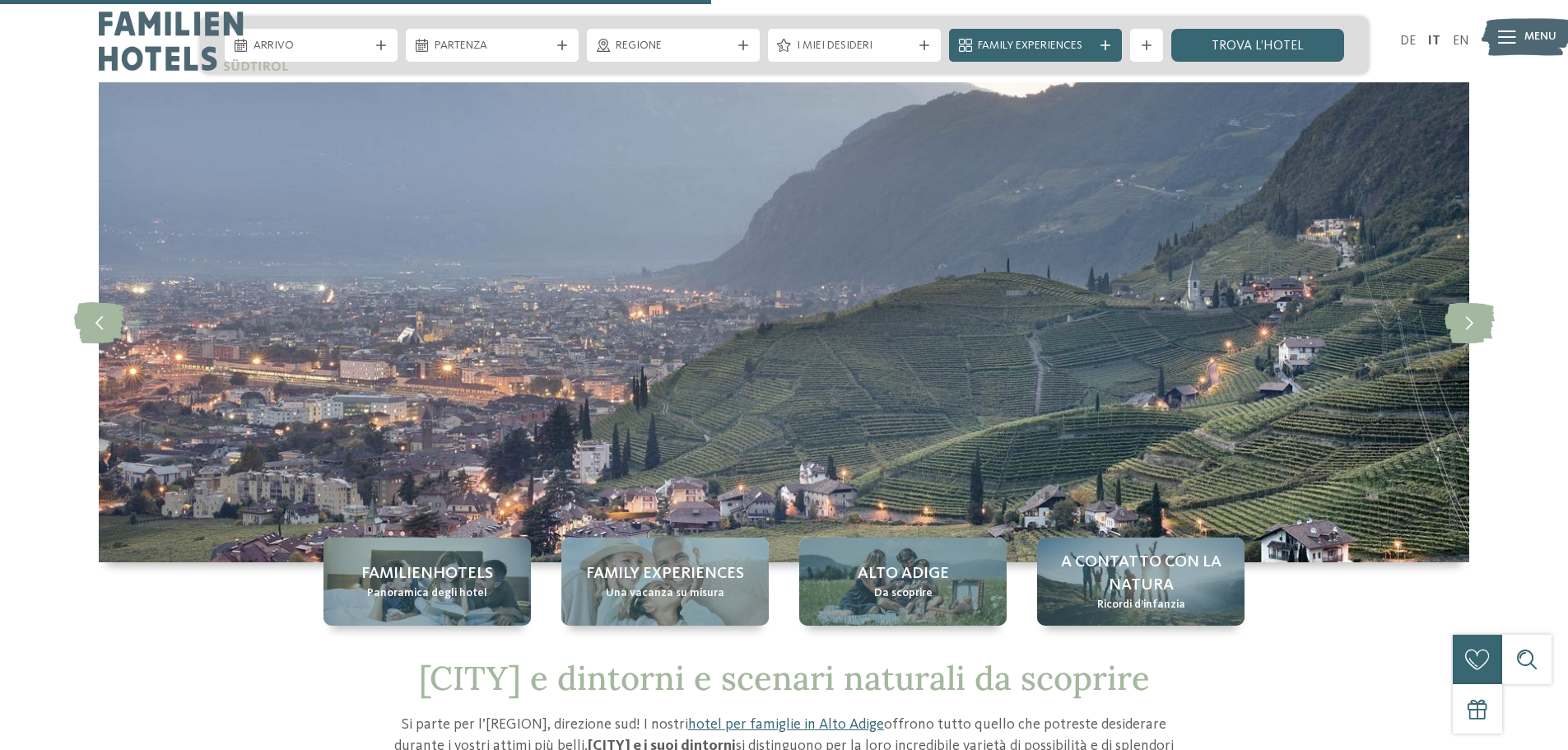 scroll, scrollTop: 823, scrollLeft: 0, axis: vertical 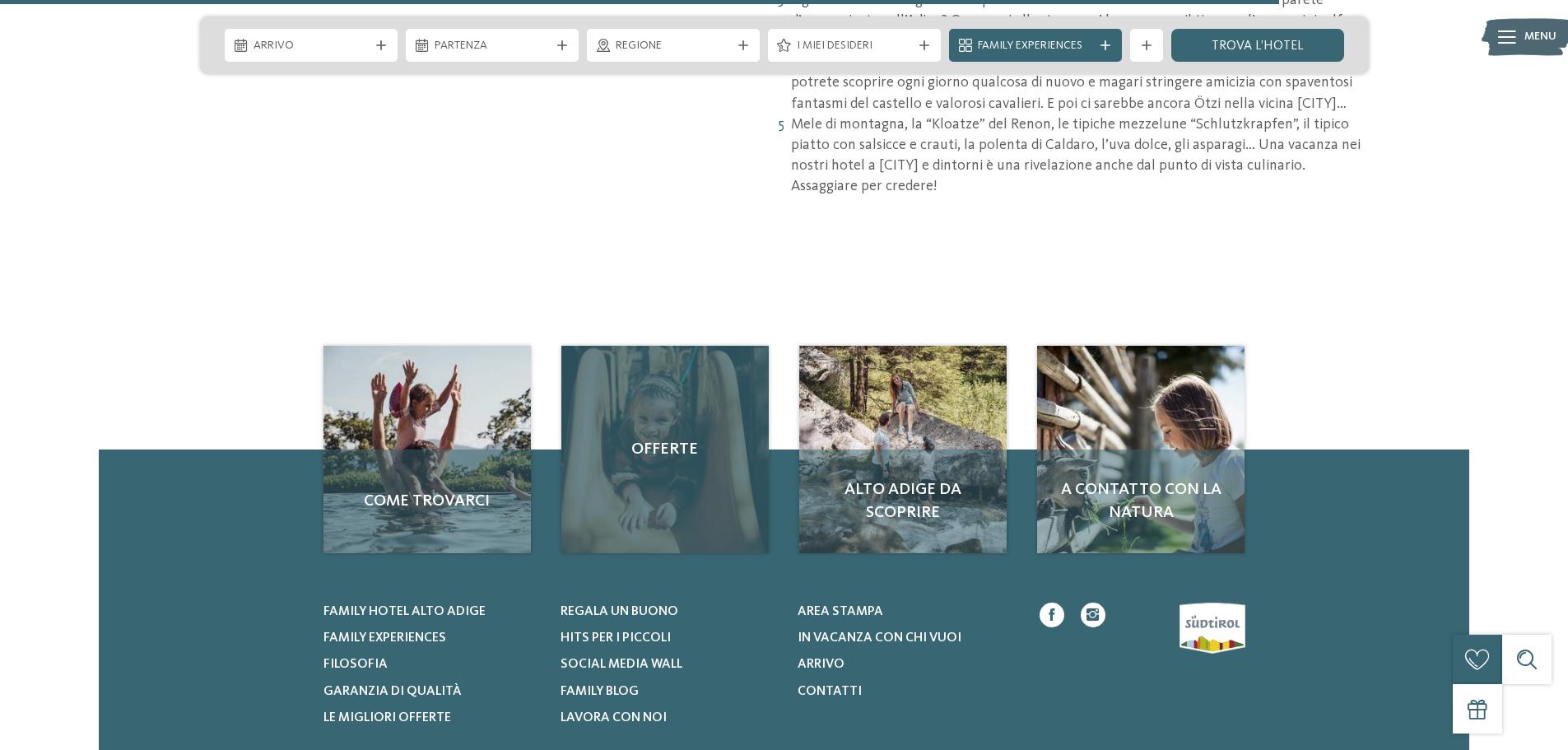 click on "Offerte" at bounding box center (665, 450) 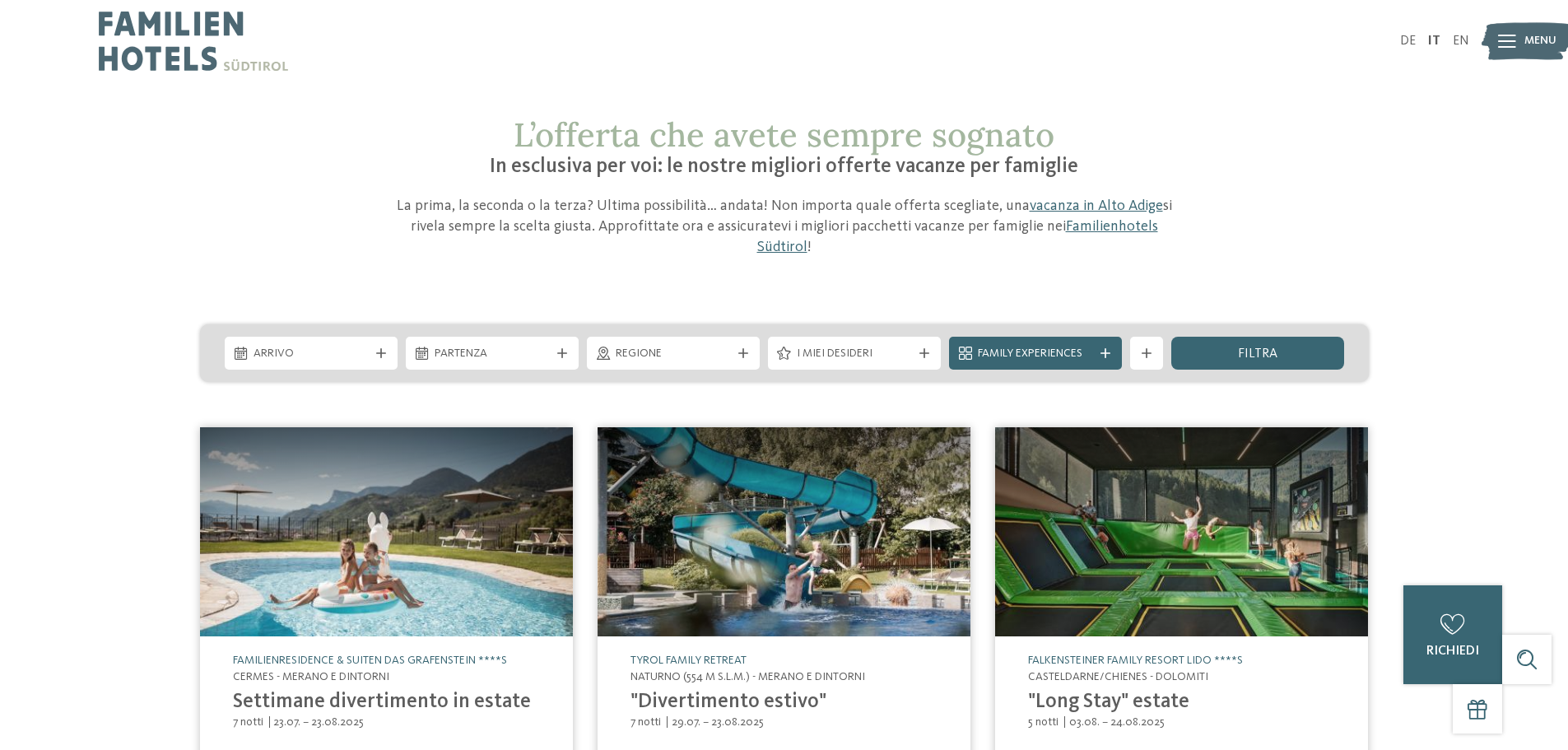 scroll, scrollTop: 0, scrollLeft: 0, axis: both 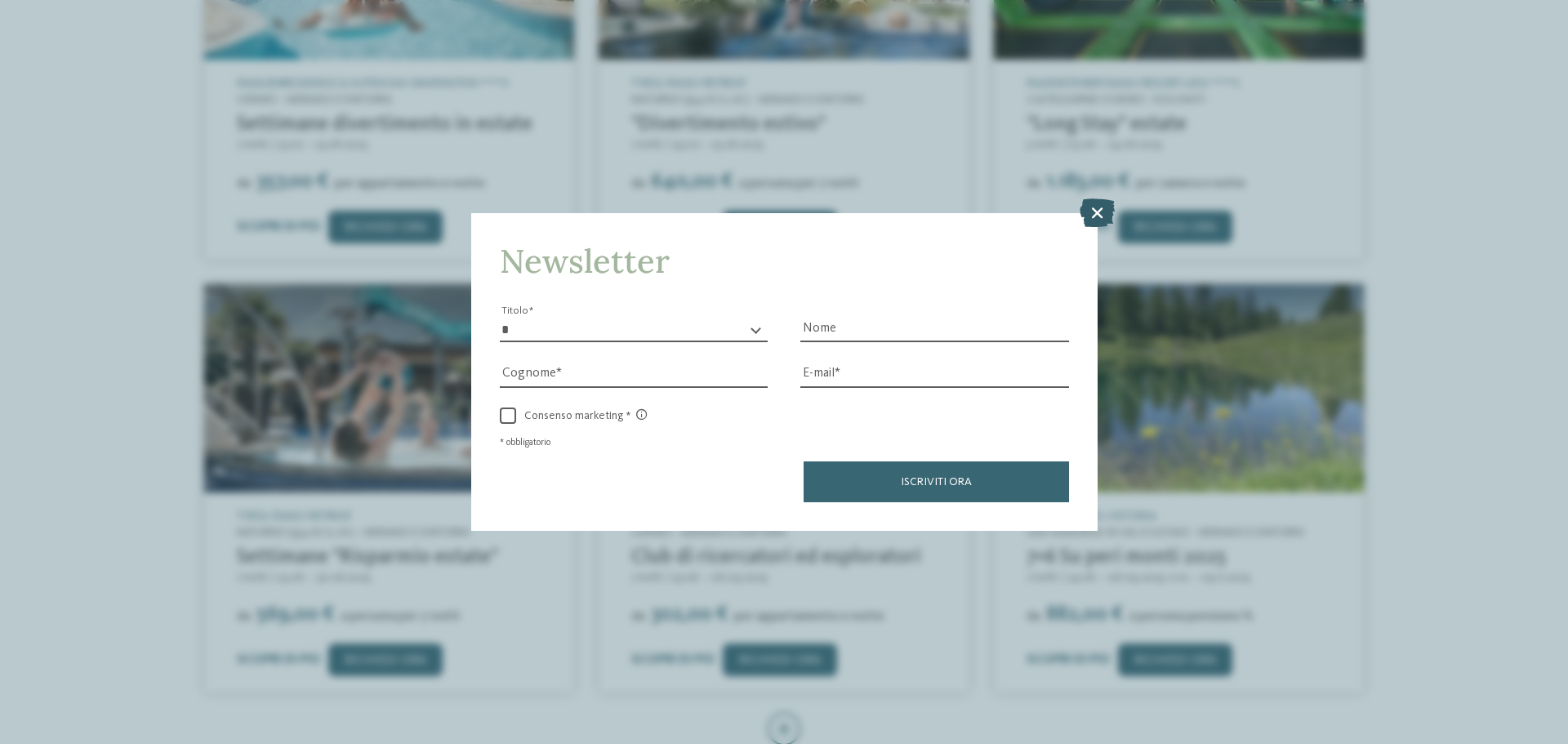click at bounding box center [1097, 212] 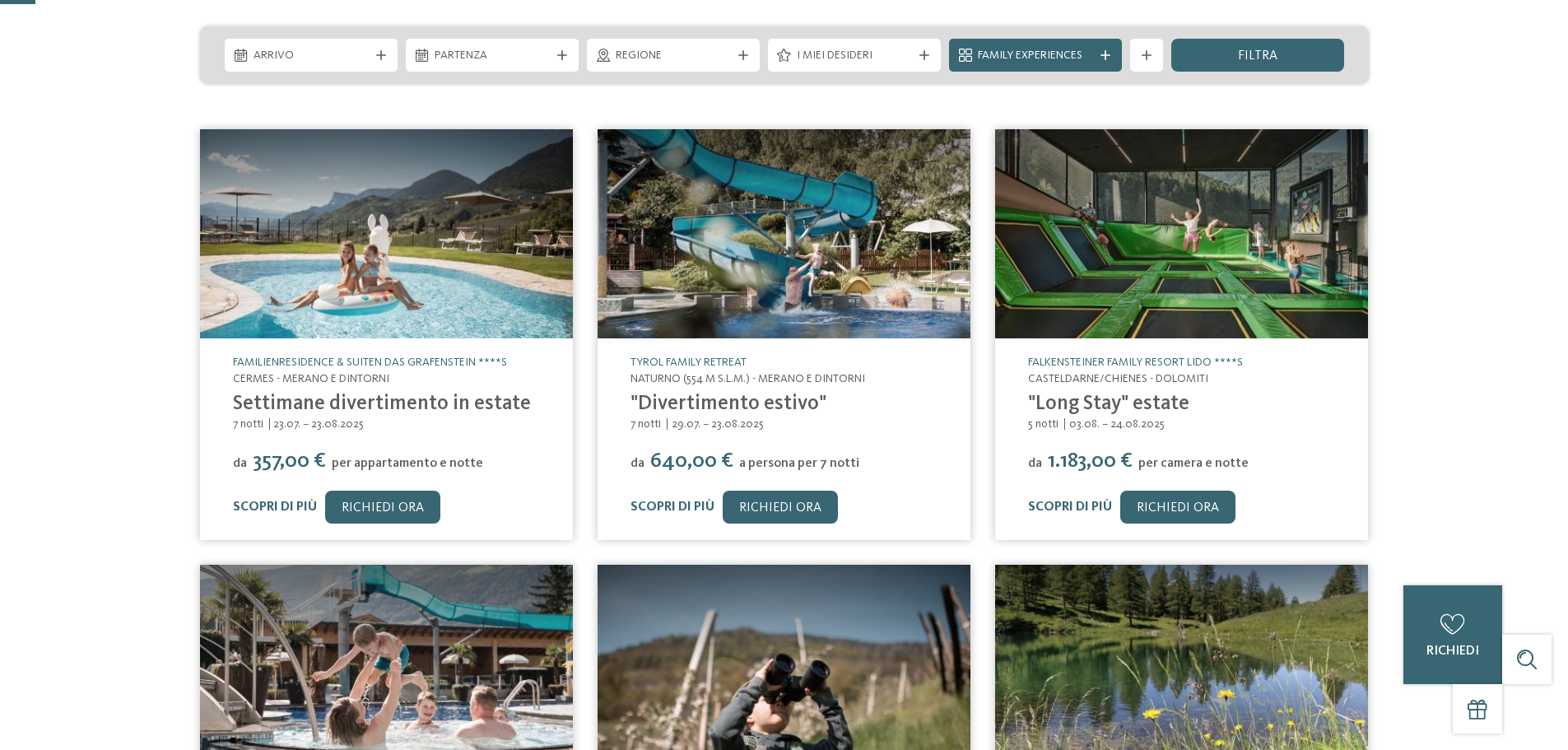 scroll, scrollTop: 0, scrollLeft: 0, axis: both 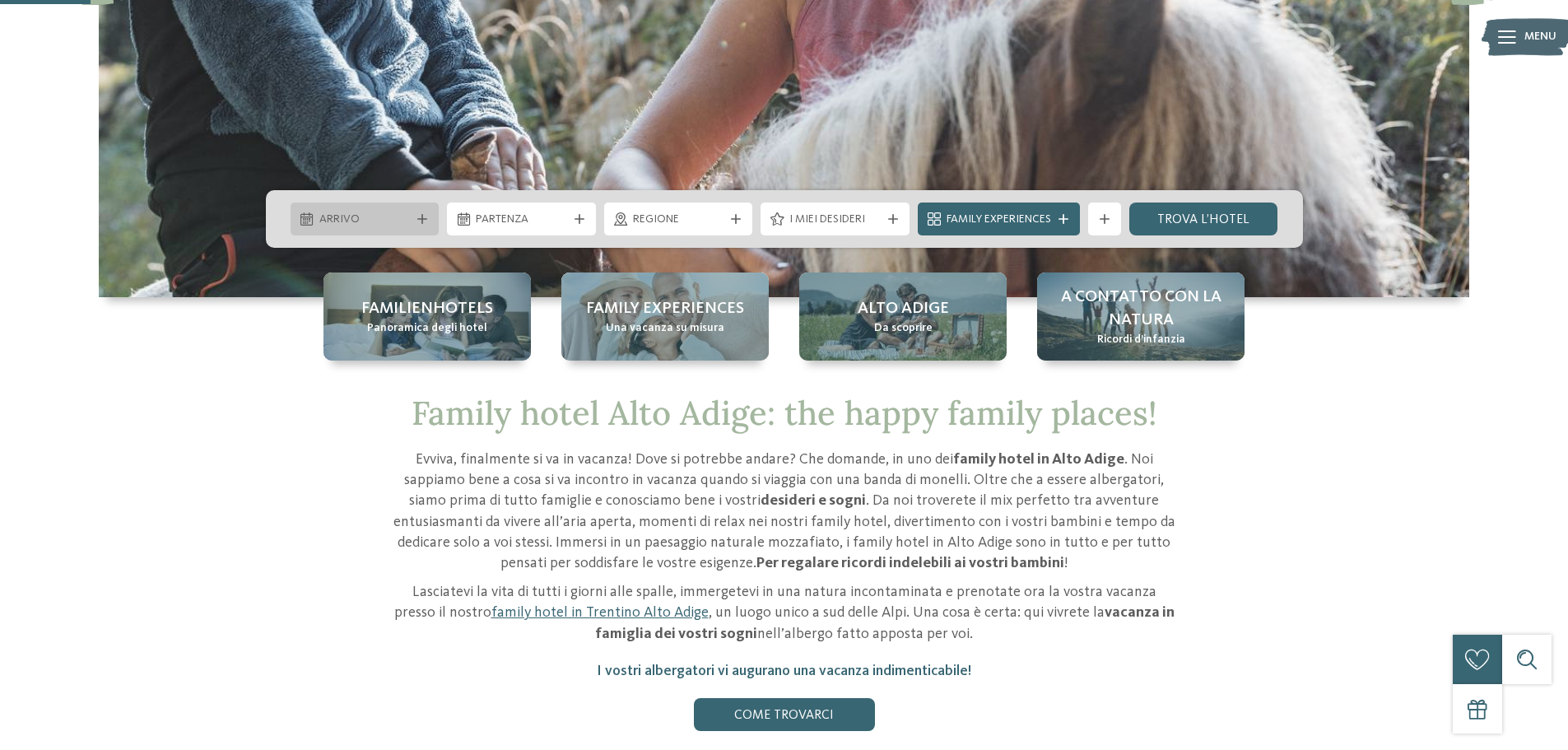 click at bounding box center [422, 219] 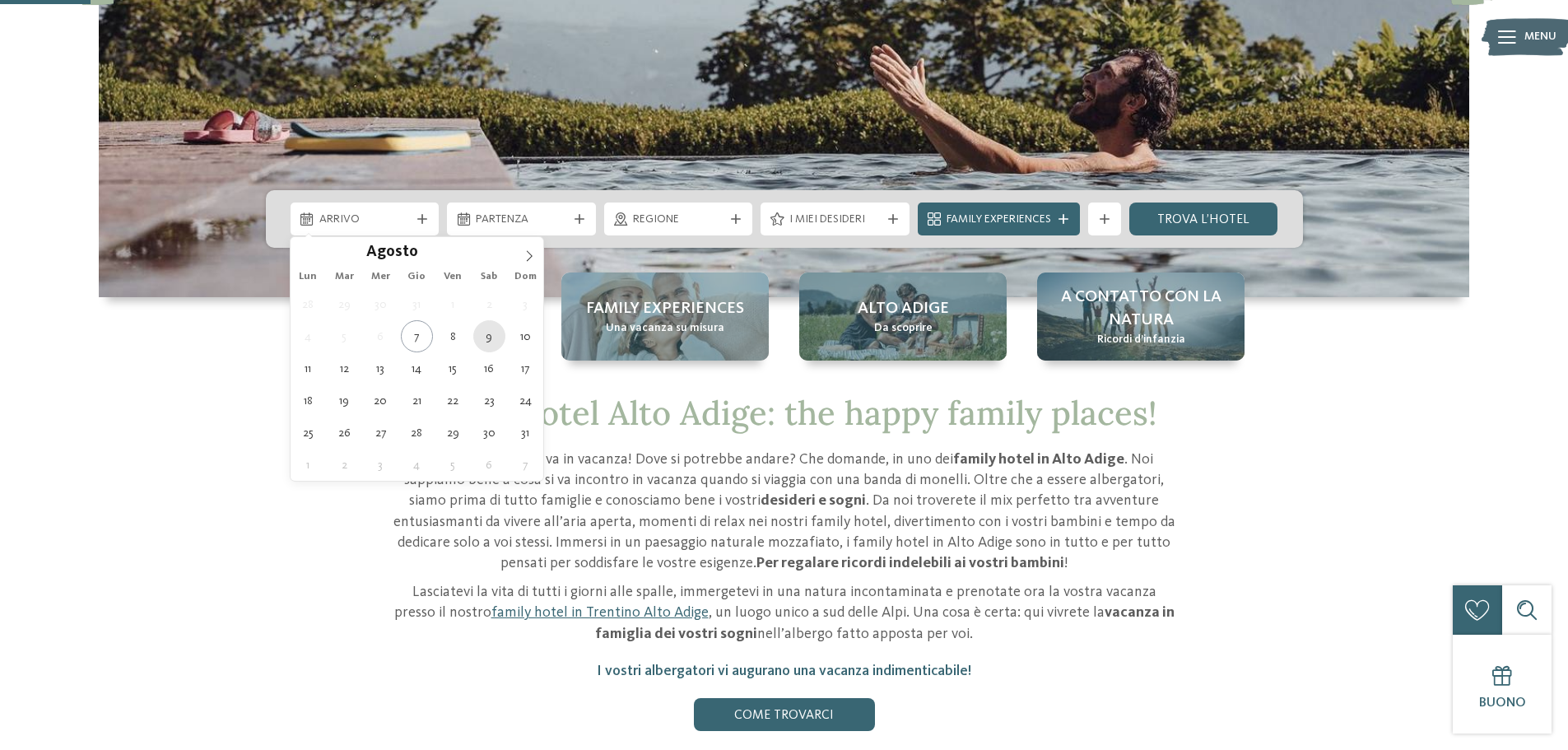 type on "[DATE]" 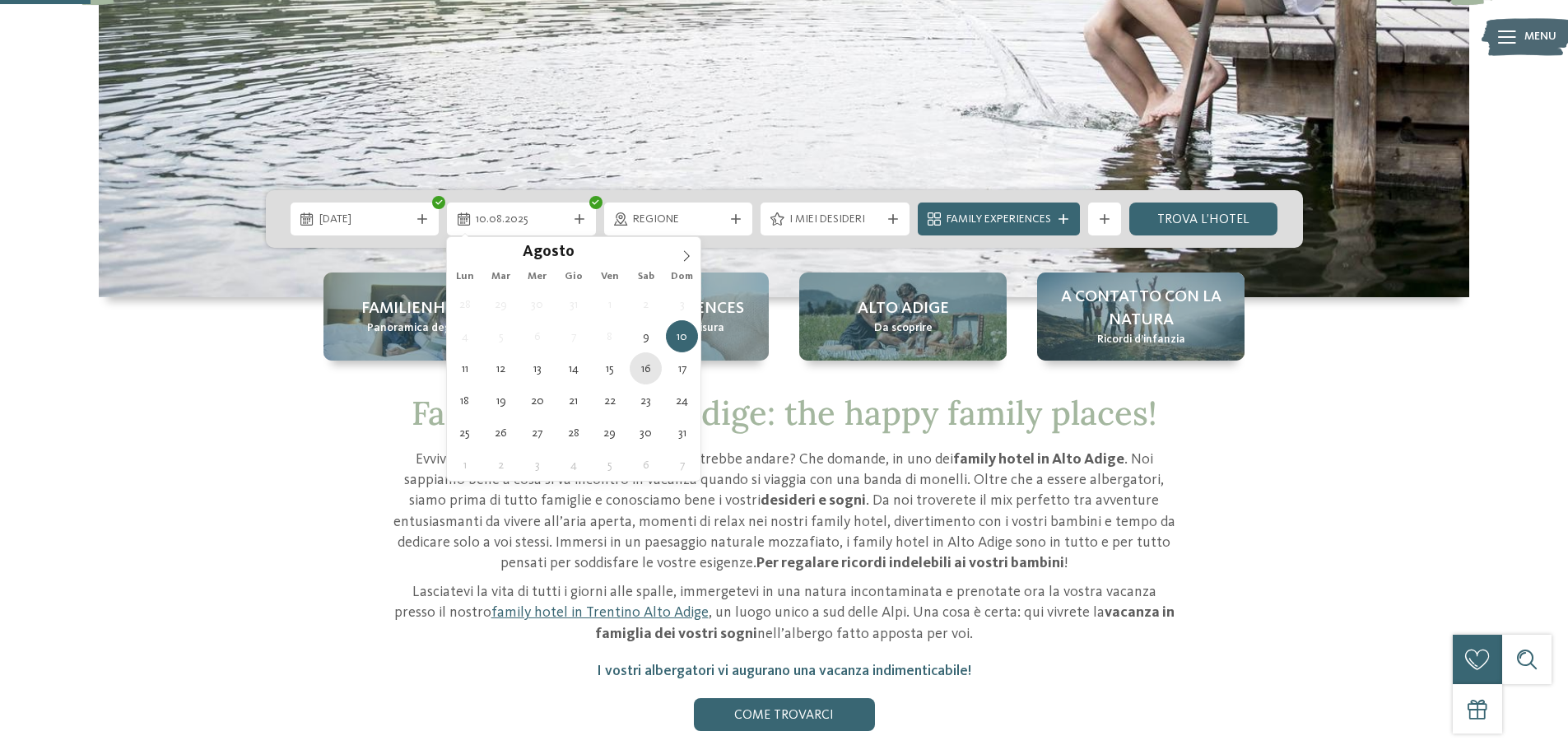 type on "16.08.2025" 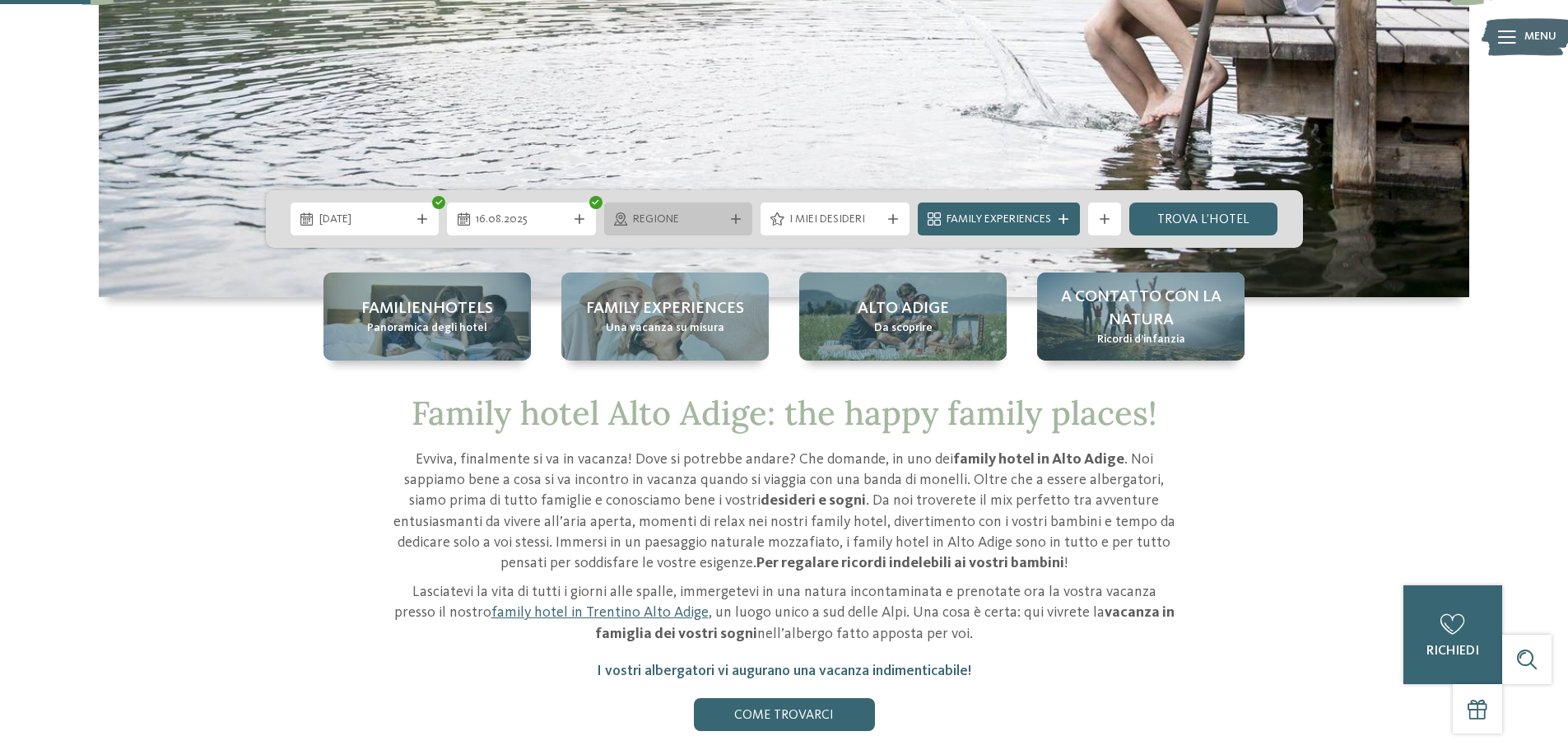 click at bounding box center (736, 219) 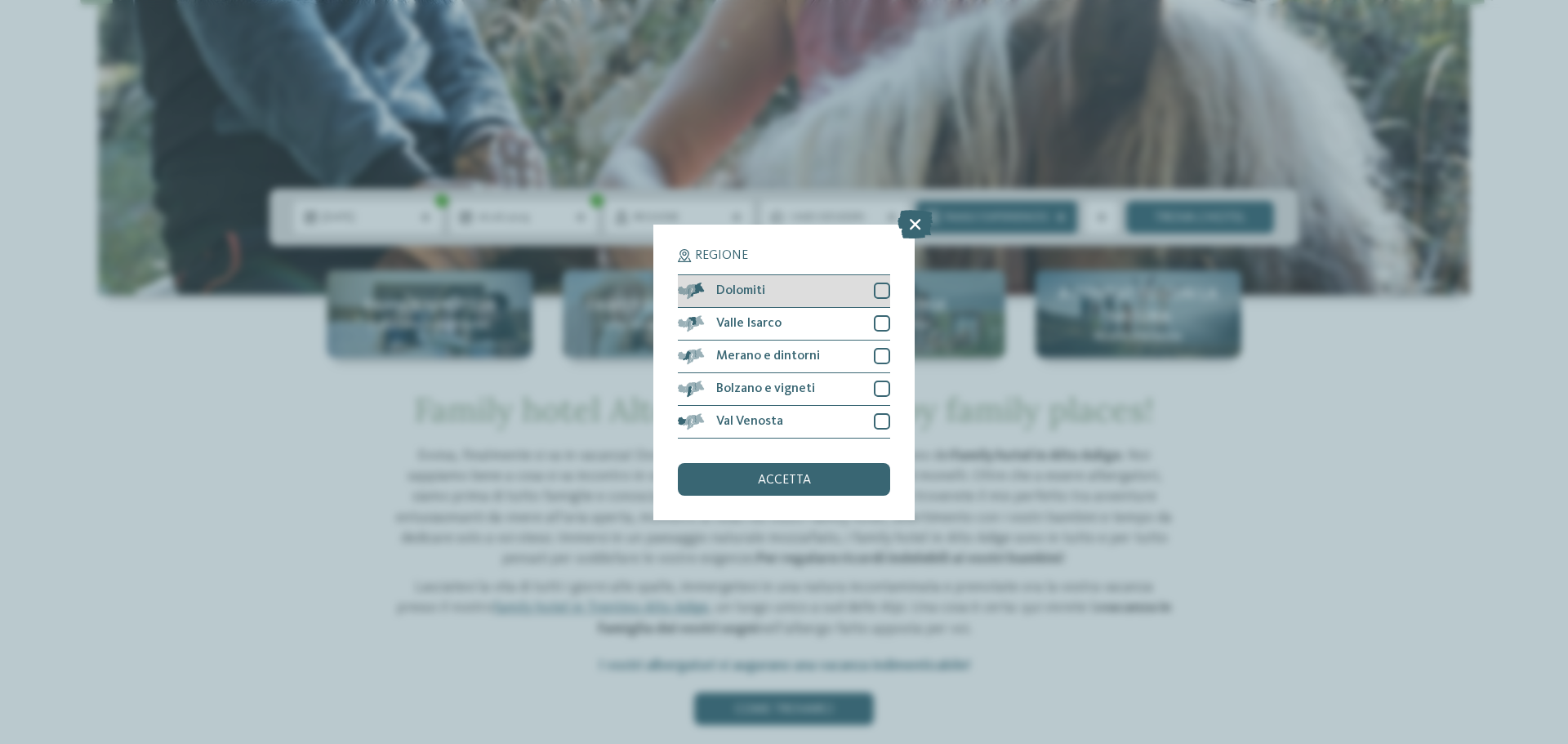 click at bounding box center [882, 291] 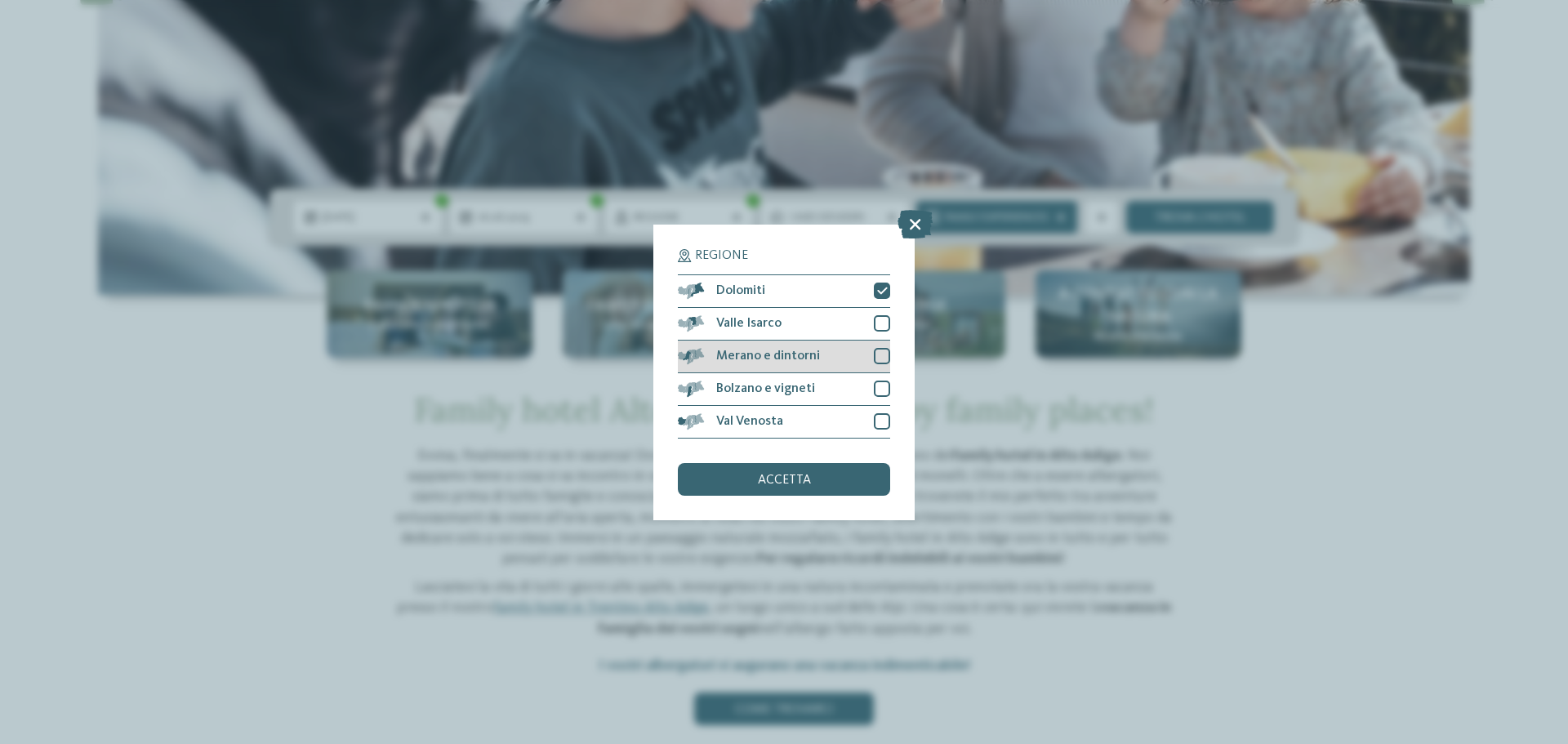 click at bounding box center (882, 356) 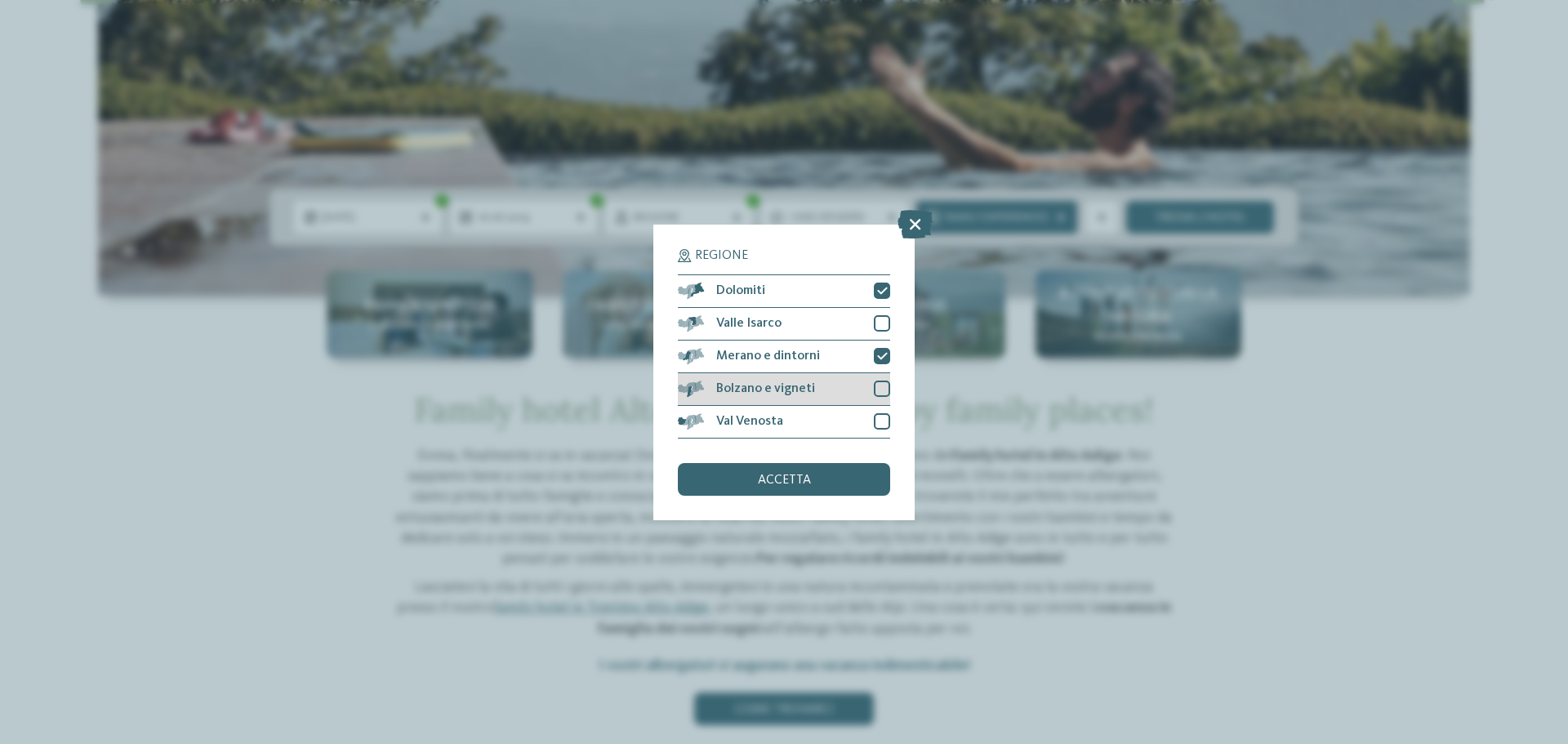 click at bounding box center [882, 389] 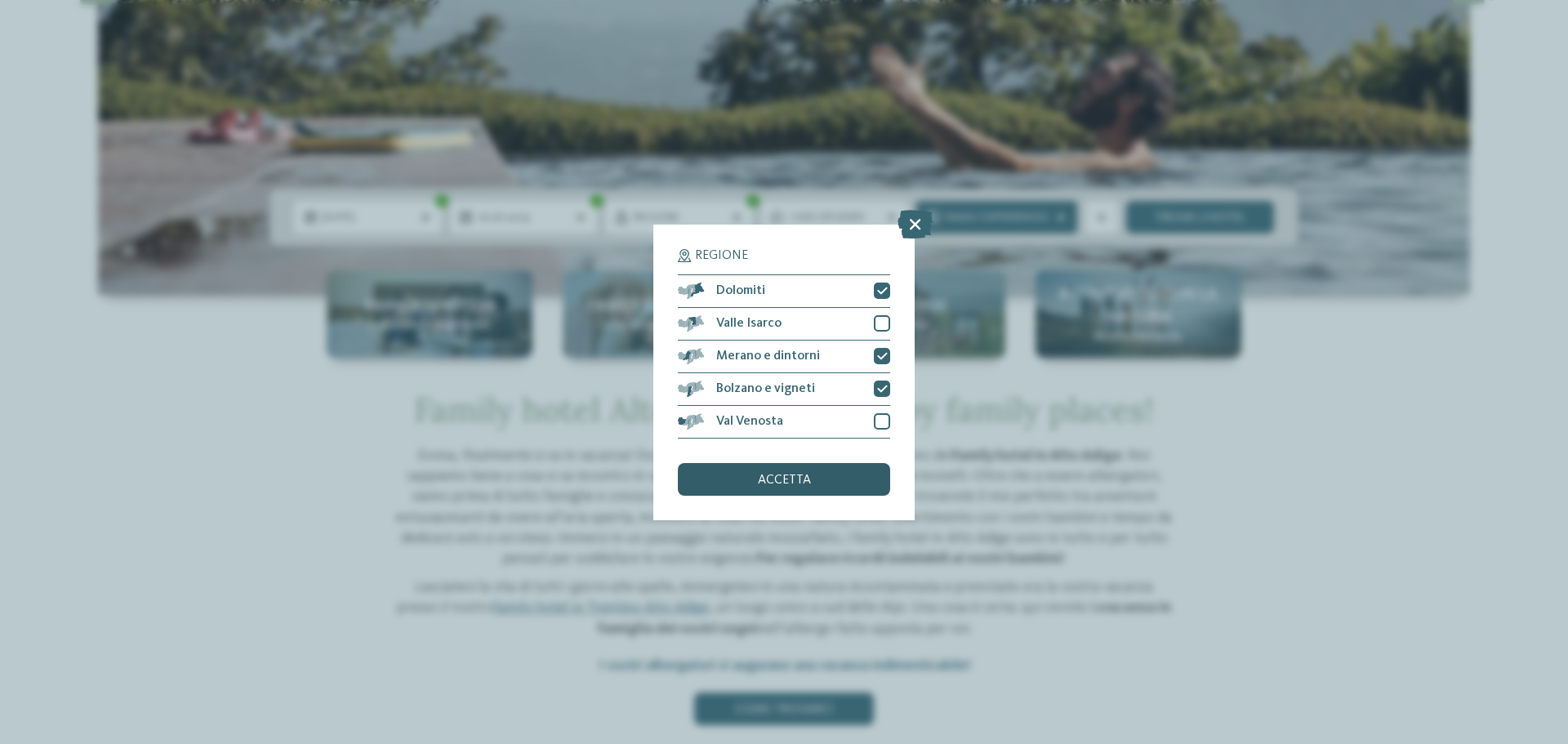 click on "accetta" at bounding box center [784, 479] 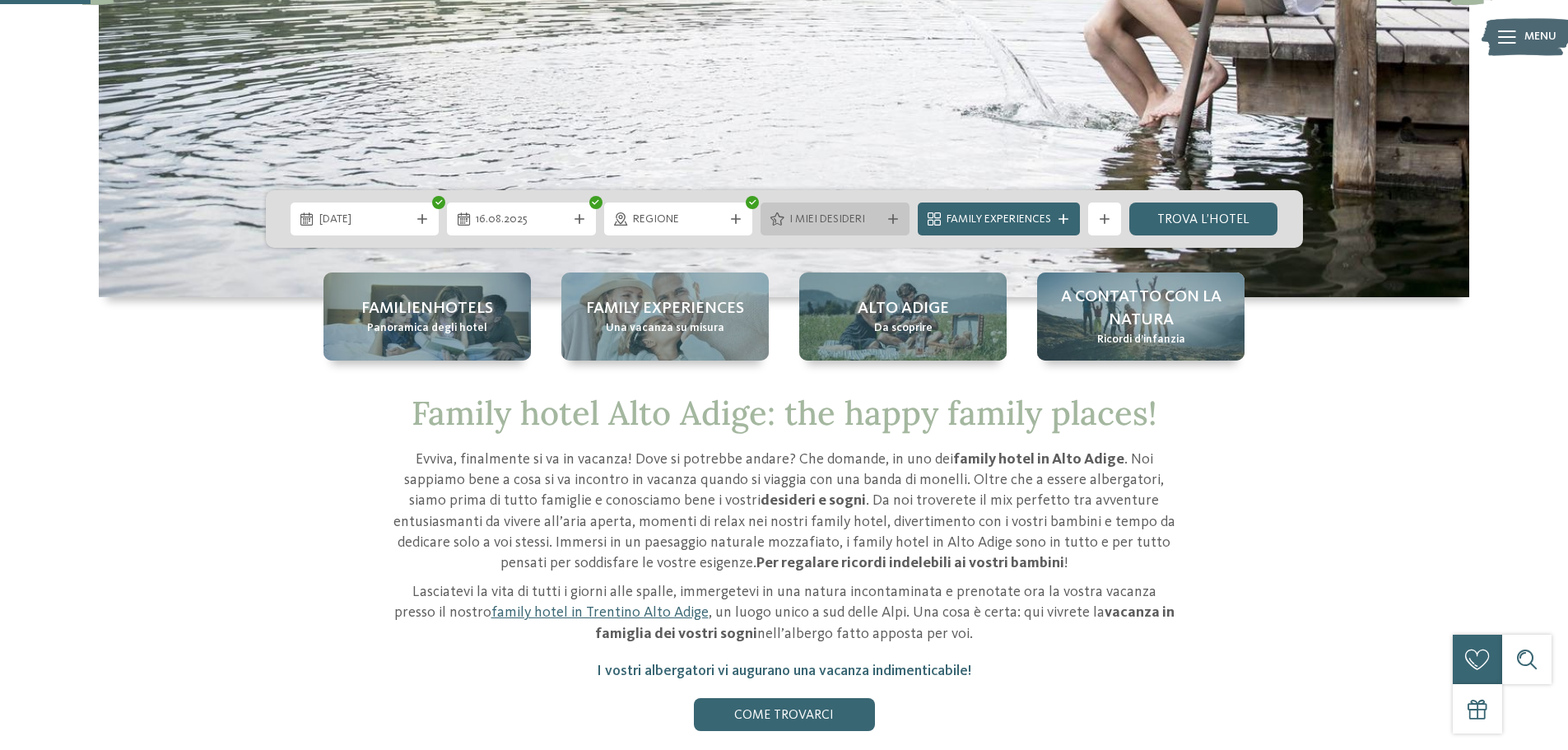 click on "I miei desideri" at bounding box center [835, 219] 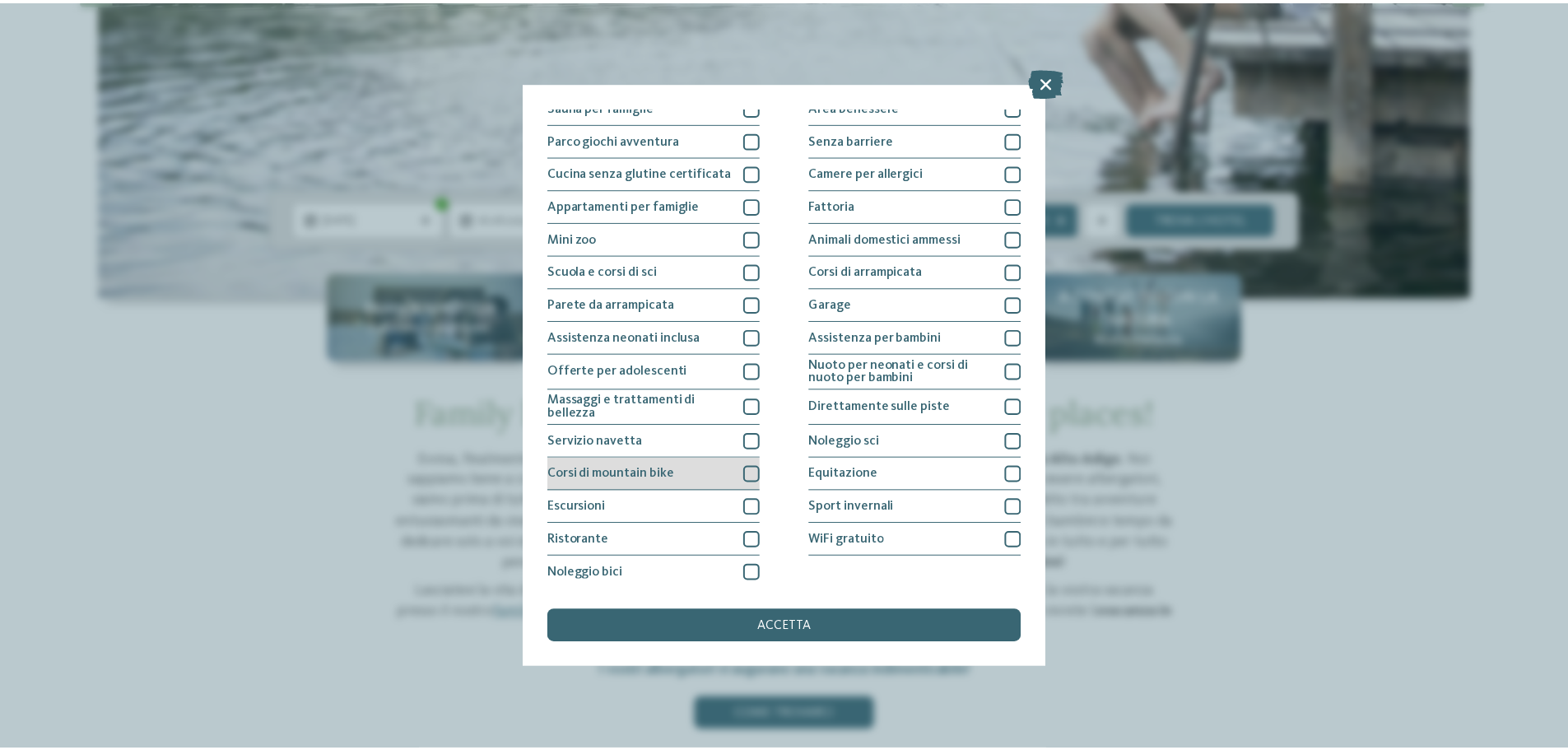 scroll, scrollTop: 115, scrollLeft: 0, axis: vertical 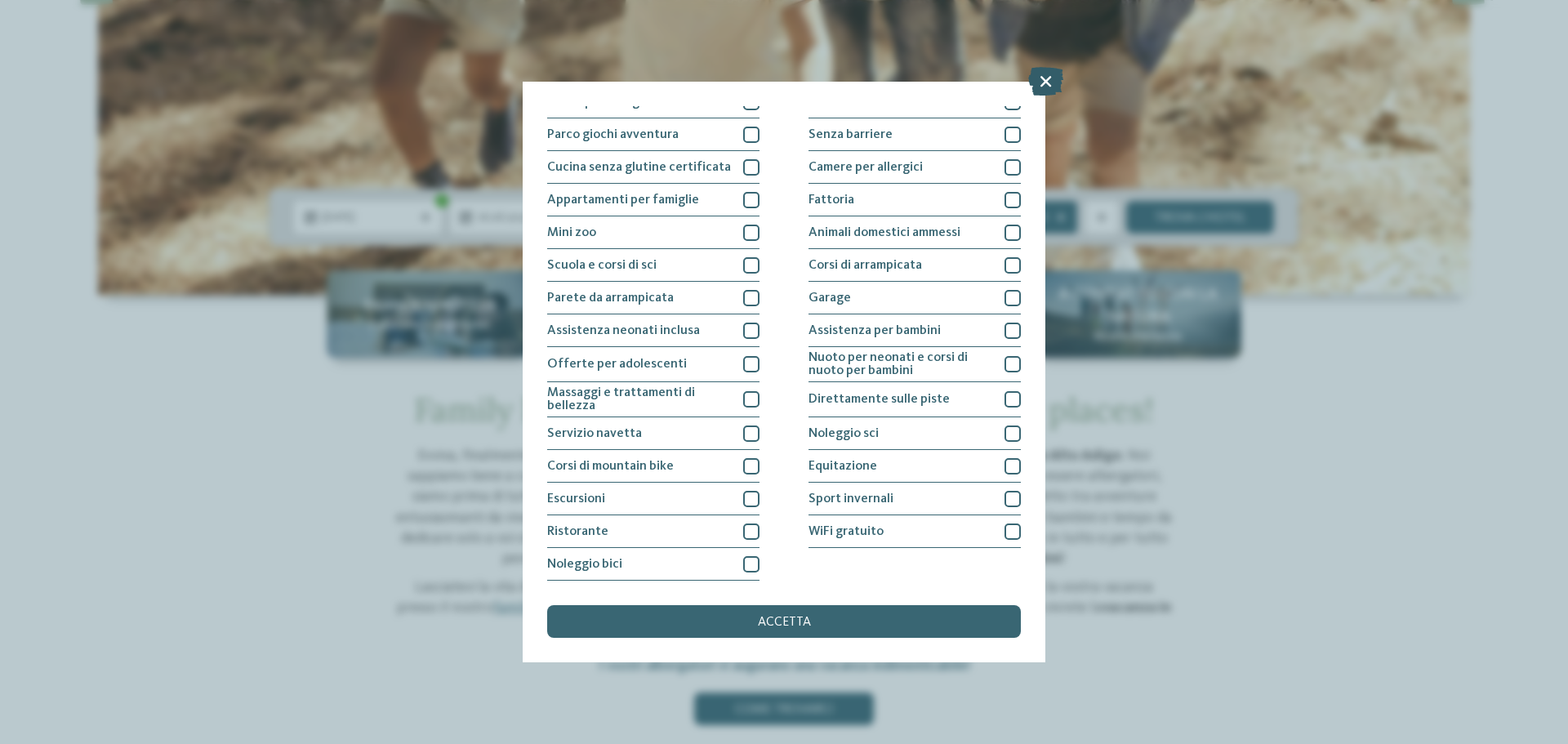 click at bounding box center [1045, 81] 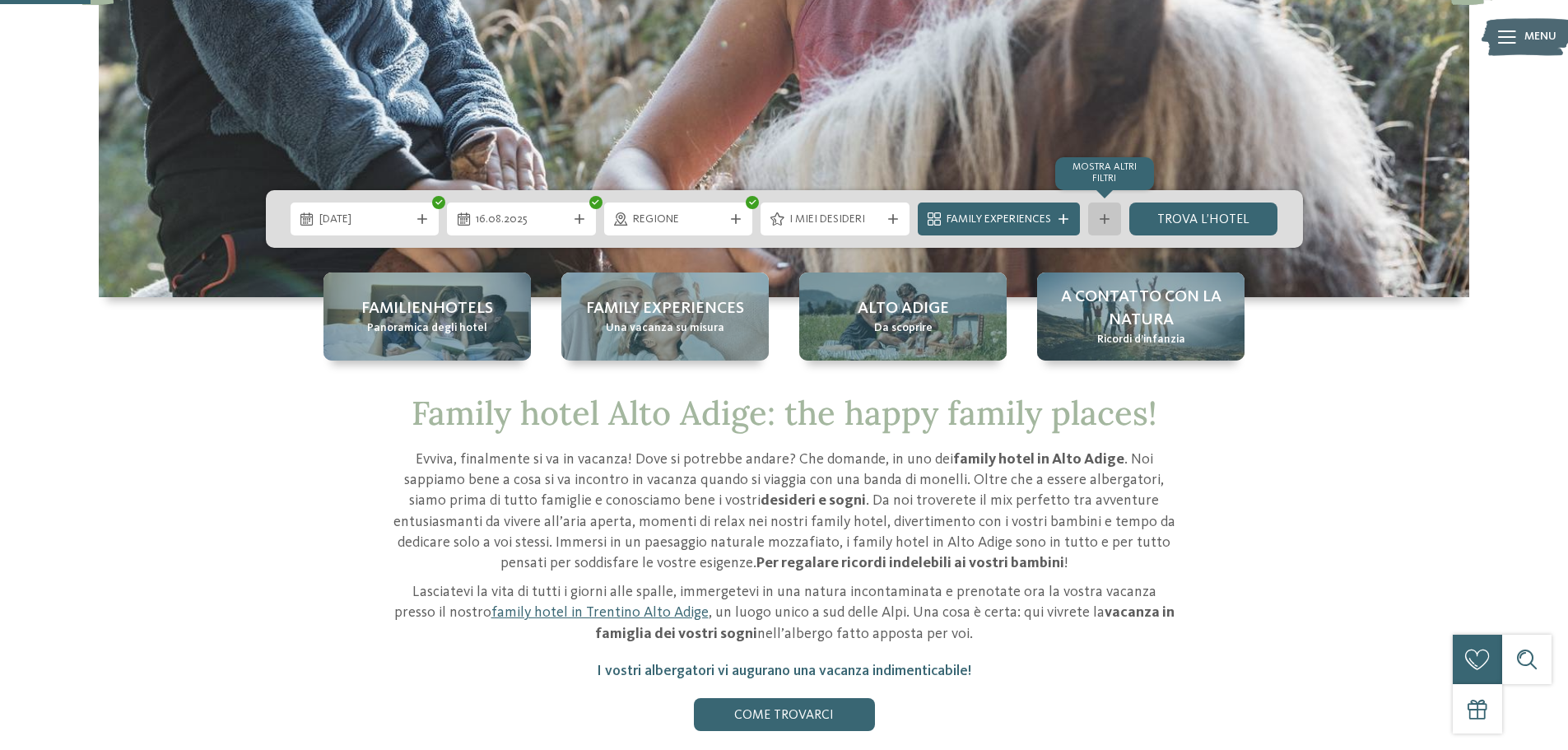 click at bounding box center [1105, 219] 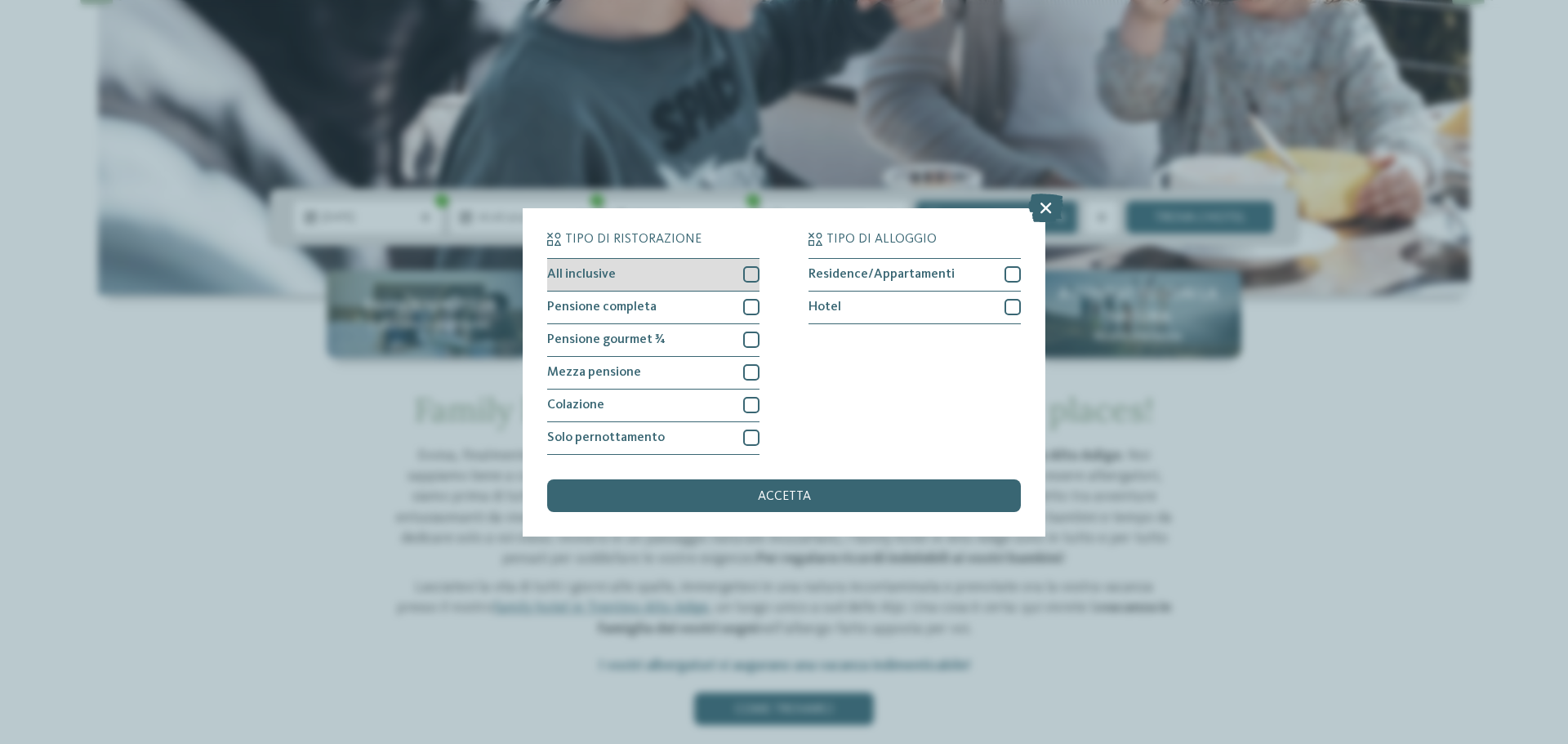 click on "All inclusive" at bounding box center (653, 275) 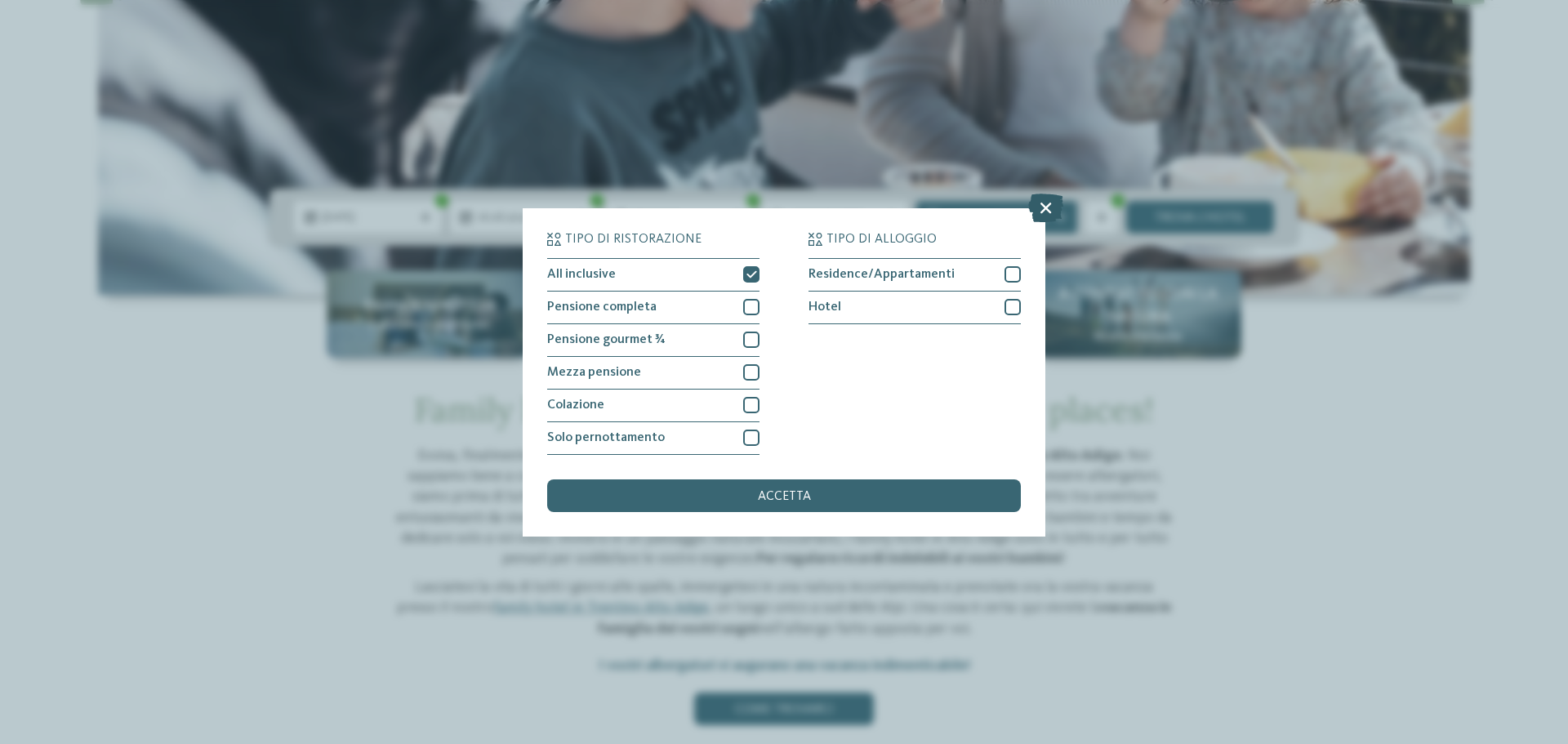 click at bounding box center (1045, 207) 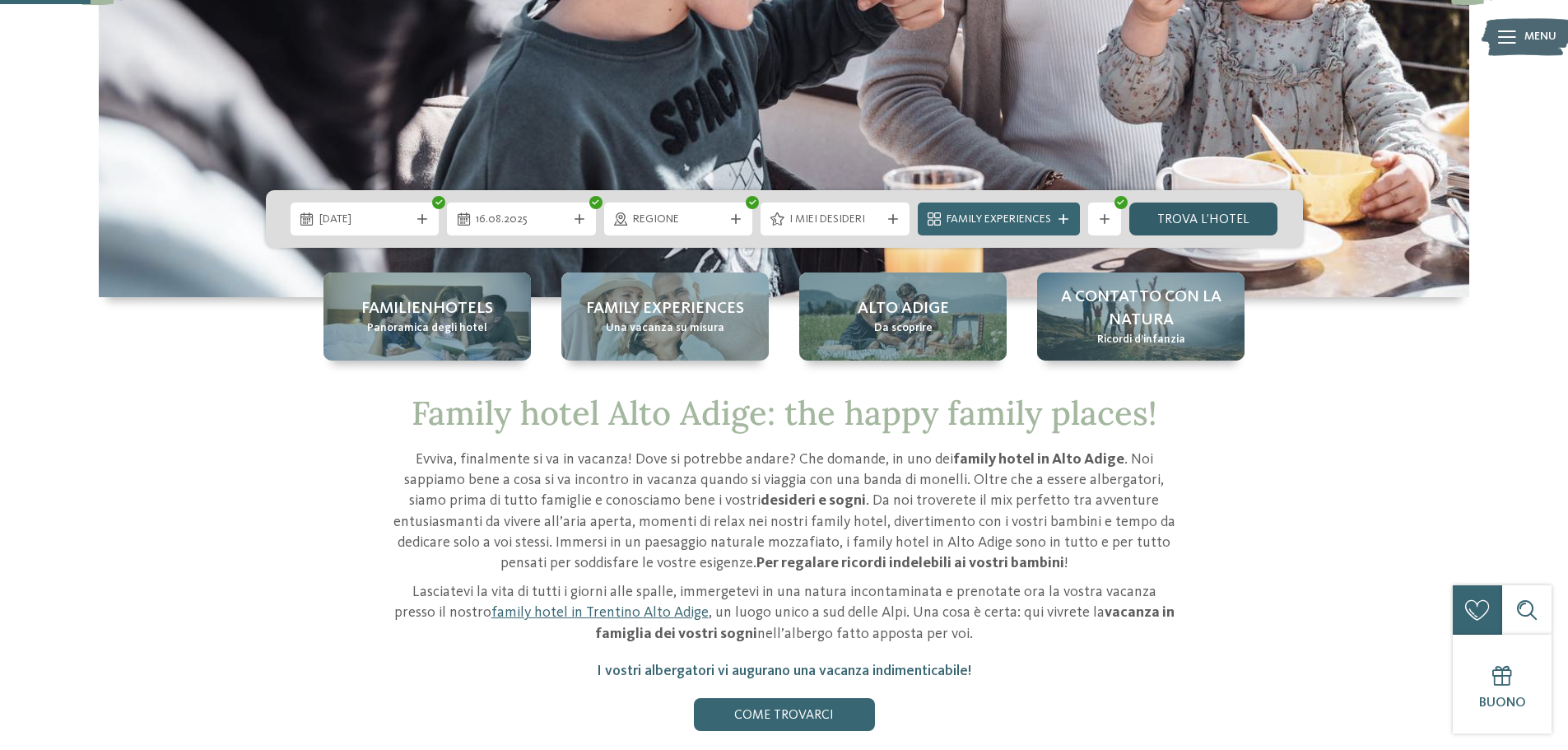 click on "trova l’hotel" at bounding box center [1203, 219] 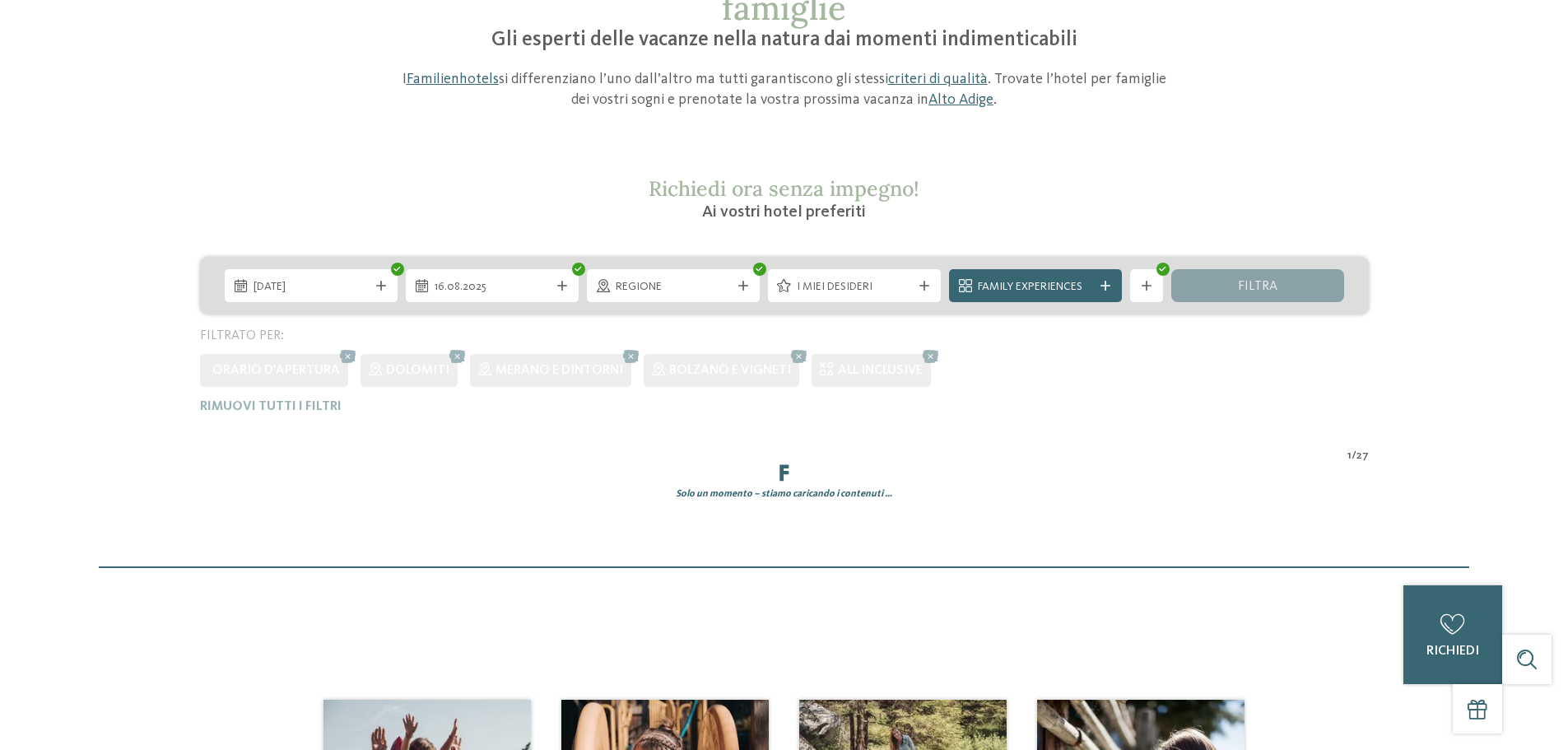 scroll, scrollTop: 498, scrollLeft: 0, axis: vertical 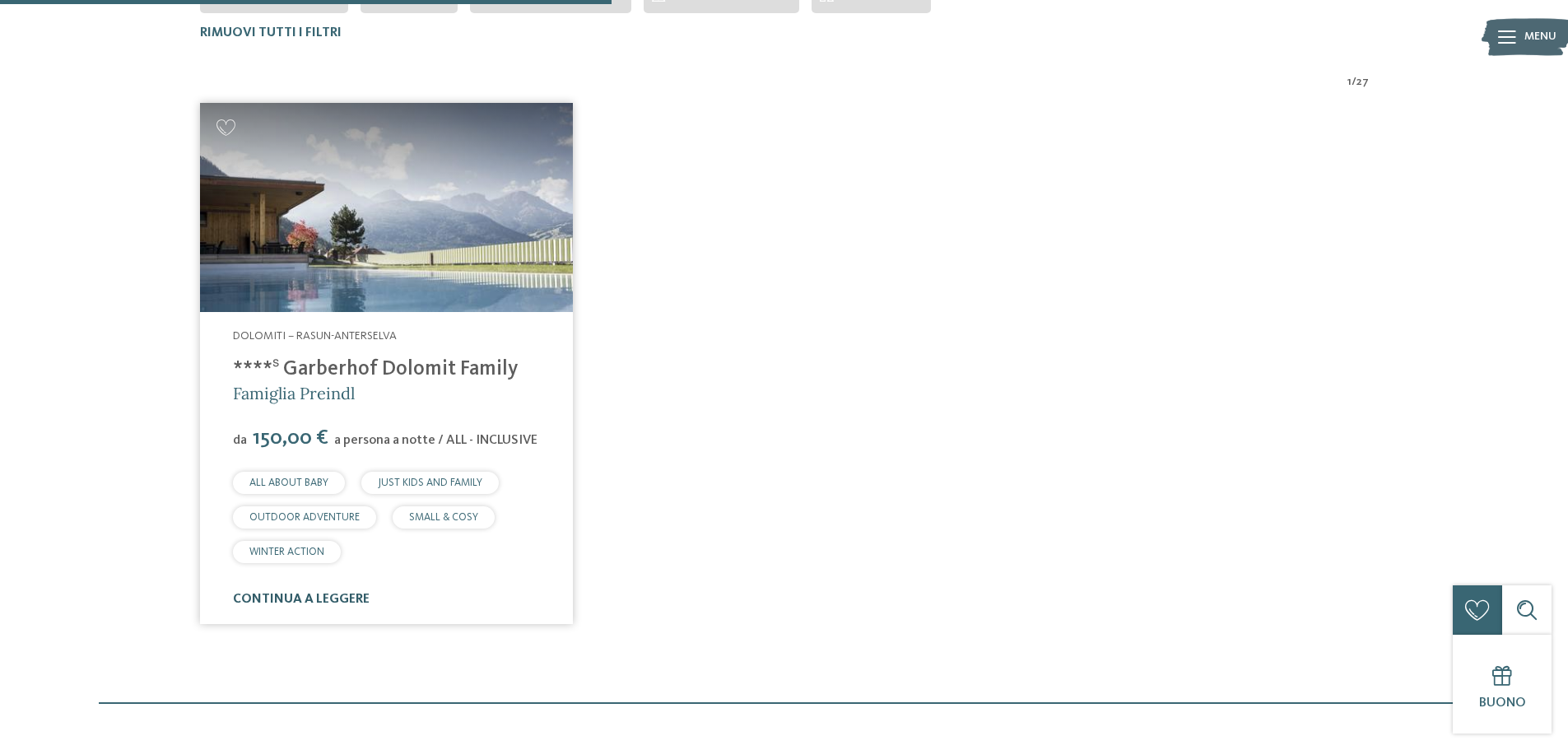 click on "continua a leggere" at bounding box center [301, 599] 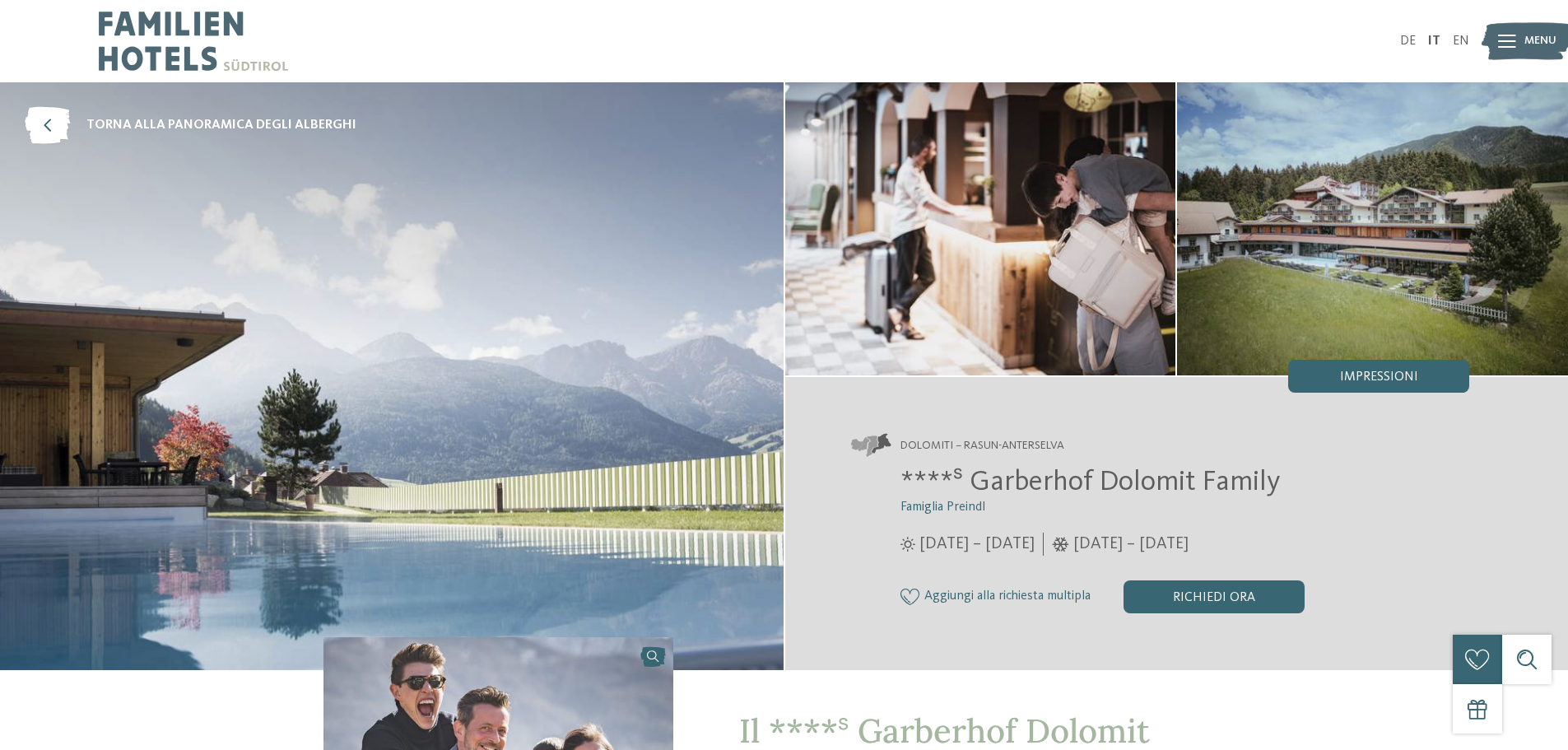 scroll, scrollTop: 0, scrollLeft: 0, axis: both 